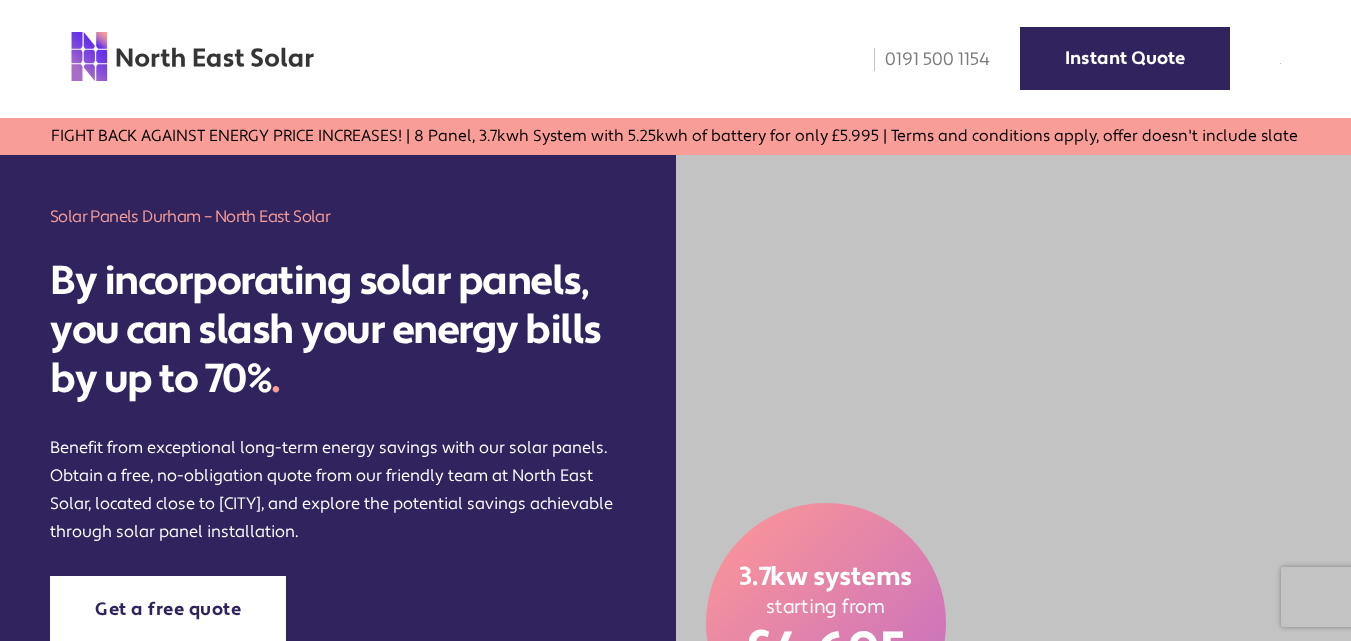 scroll, scrollTop: 0, scrollLeft: 0, axis: both 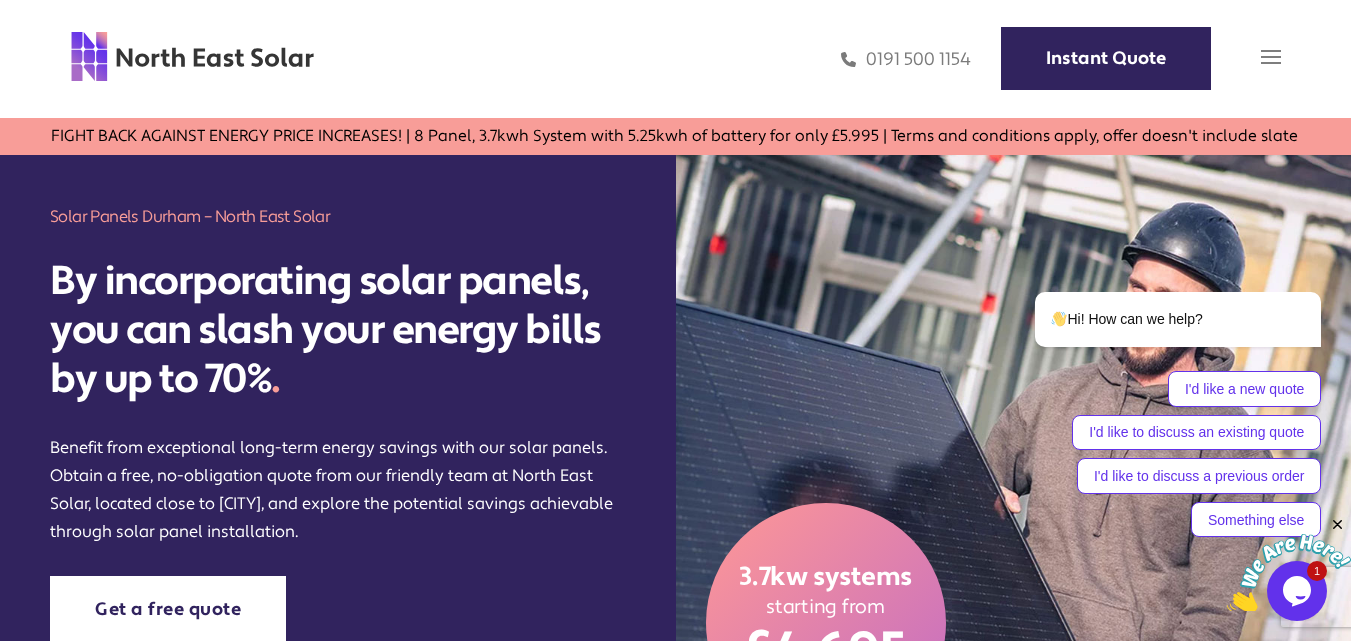 click at bounding box center [1271, 57] 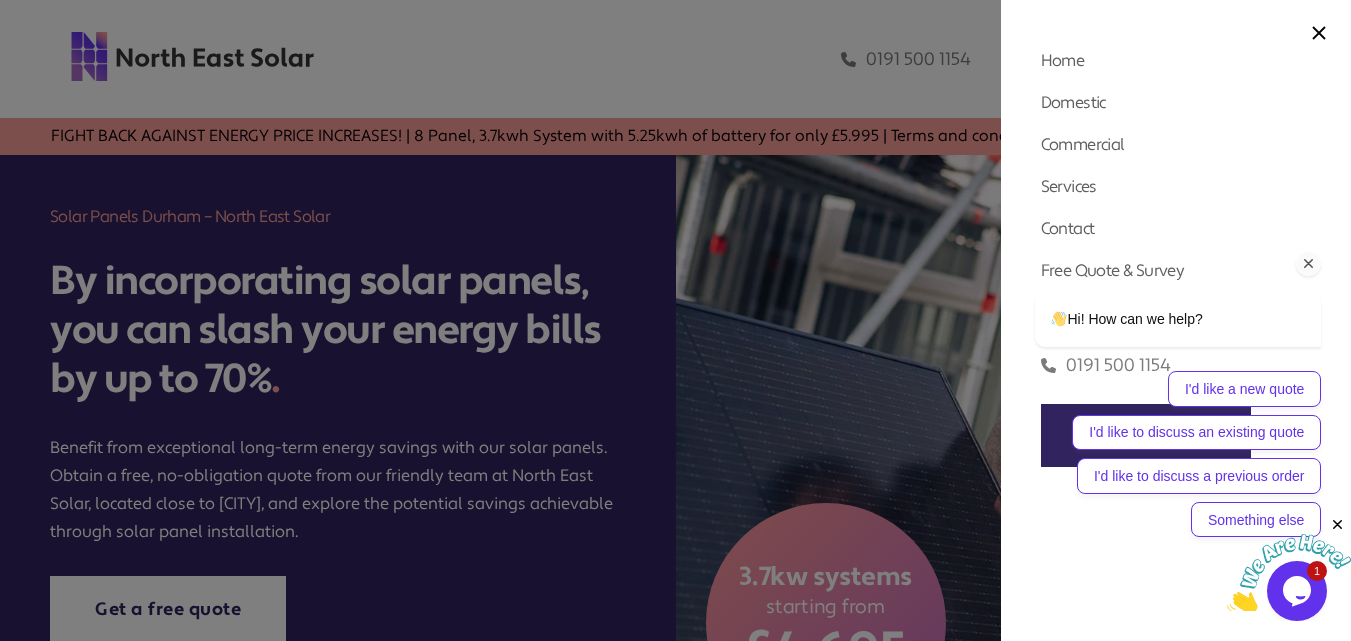 click on "Hi! How can we help? I'd like a new quote I'd like to discuss an existing quote I'd like to discuss a previous order Something else" at bounding box center [1151, 339] 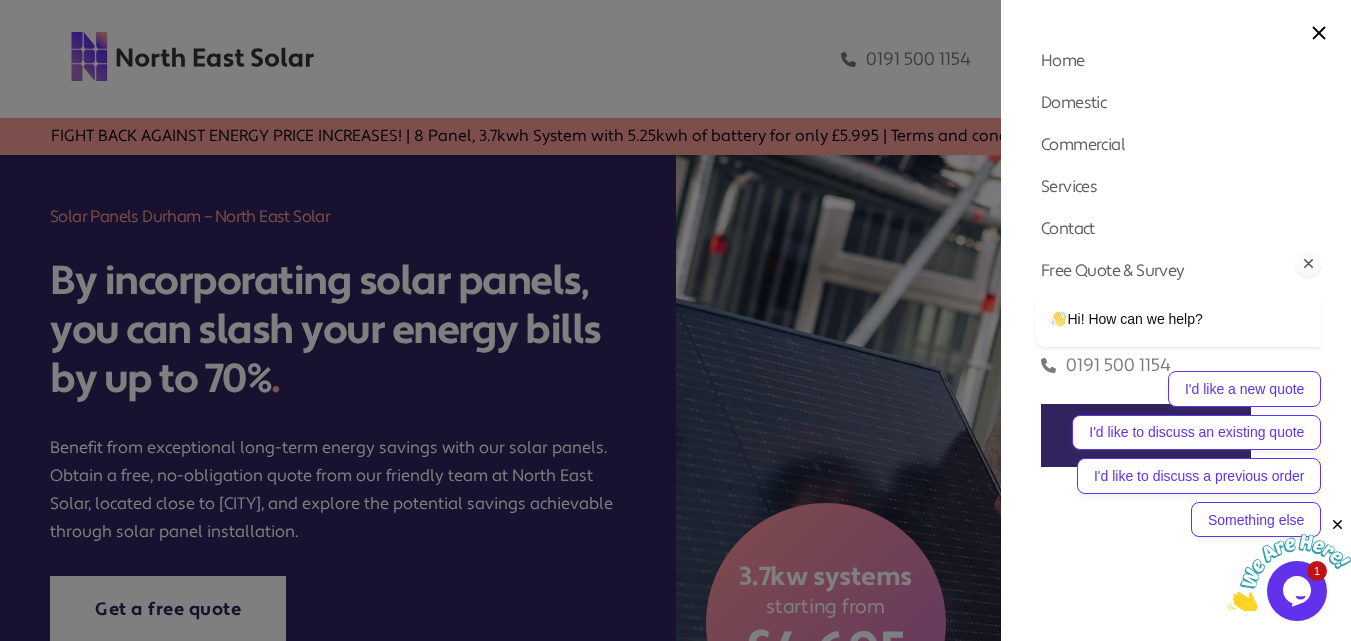 click on "Hi! How can we help? I'd like a new quote I'd like to discuss an existing quote I'd like to discuss a previous order Something else" at bounding box center (1151, 339) 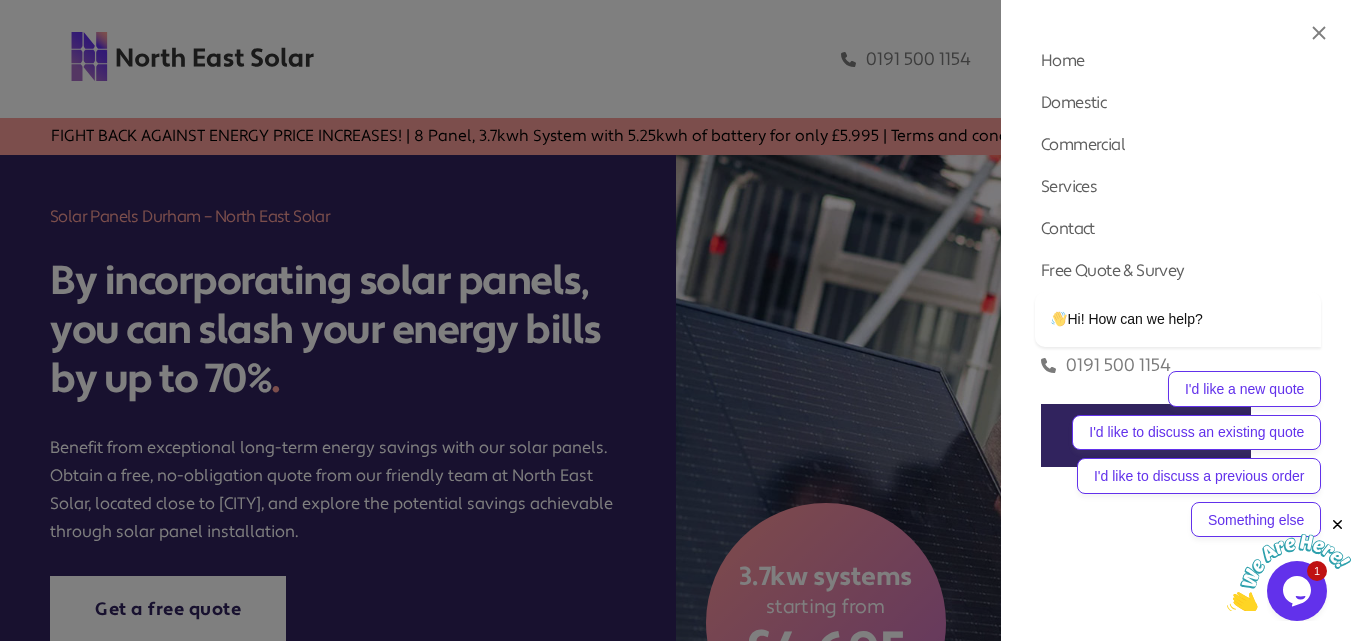click at bounding box center (1319, 33) 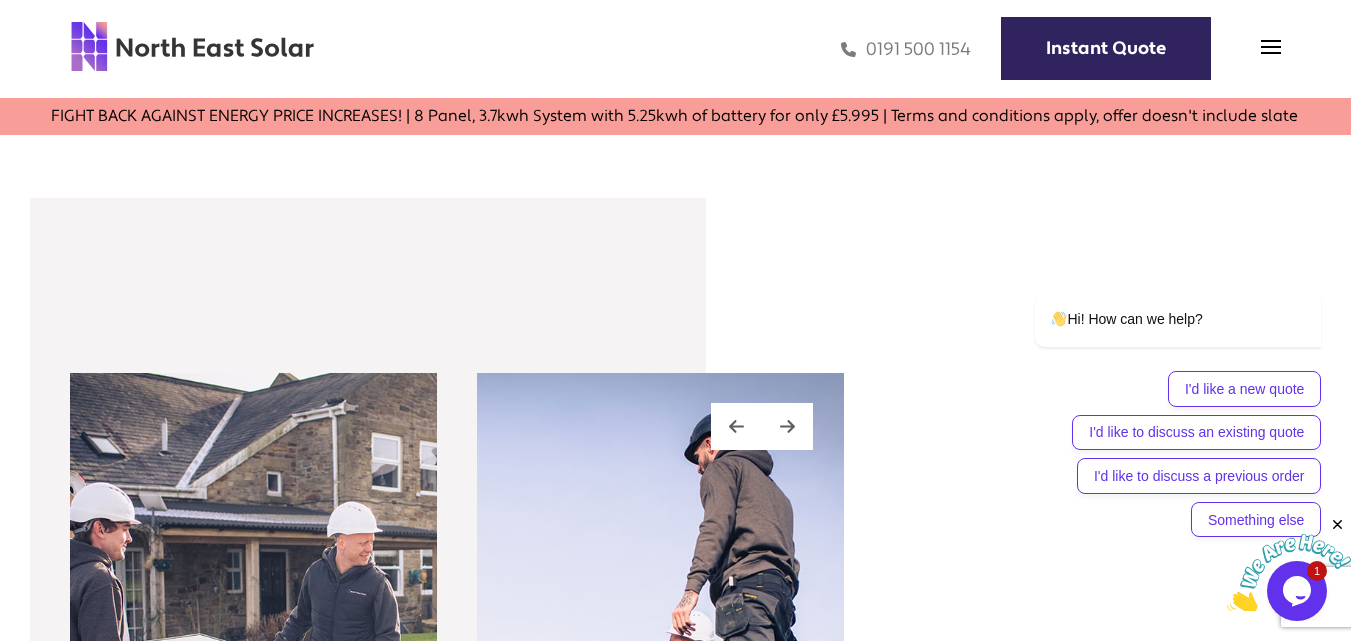 scroll, scrollTop: 1700, scrollLeft: 0, axis: vertical 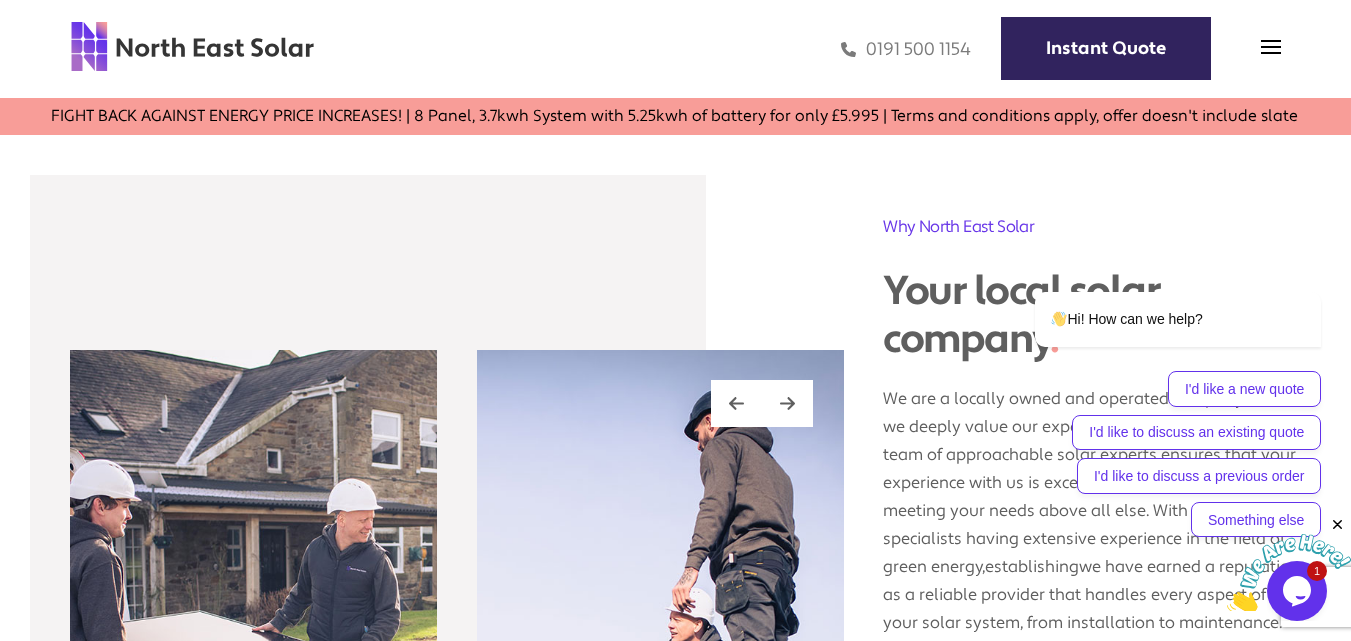 click at bounding box center (1338, 525) 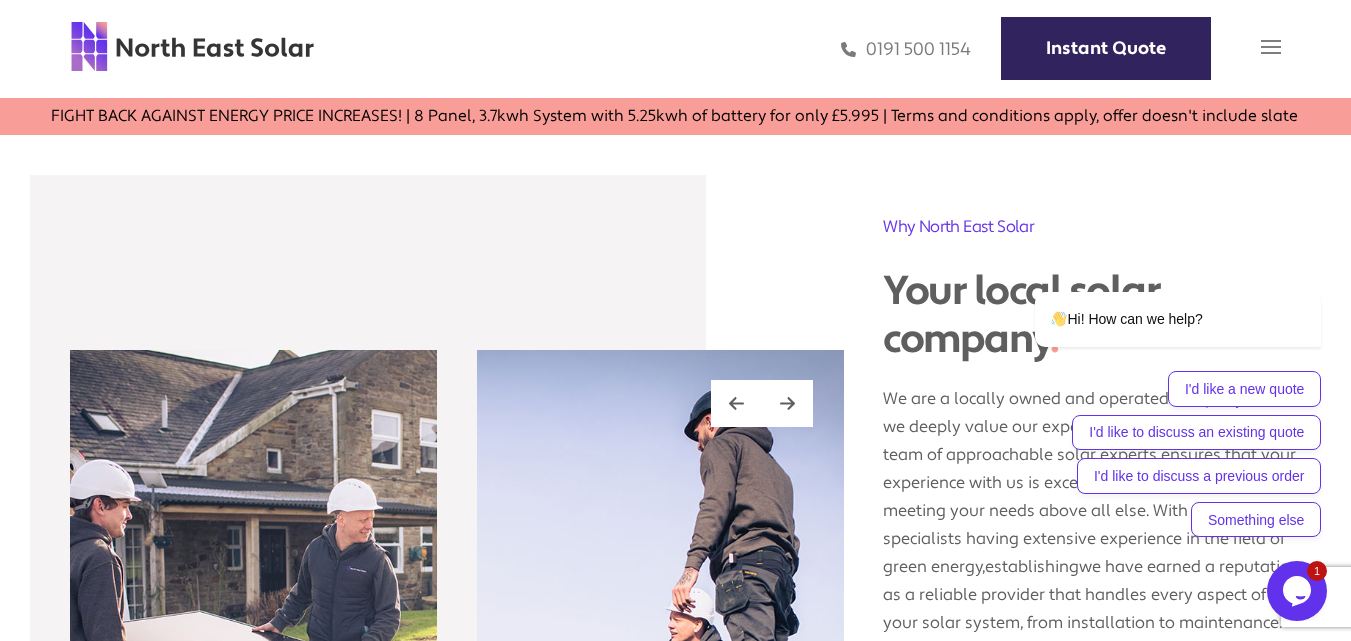 click at bounding box center [1271, 47] 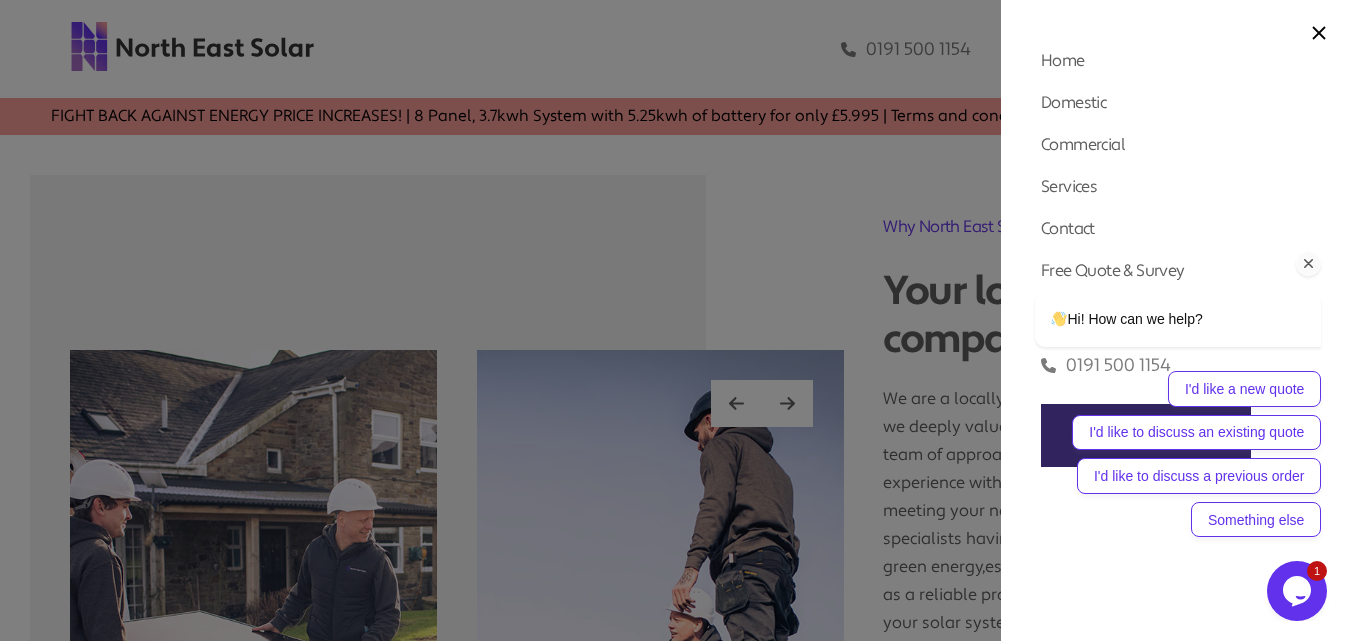 click on "Hi! How can we help? I'd like a new quote I'd like to discuss an existing quote I'd like to discuss a previous order Something else" at bounding box center [1151, 339] 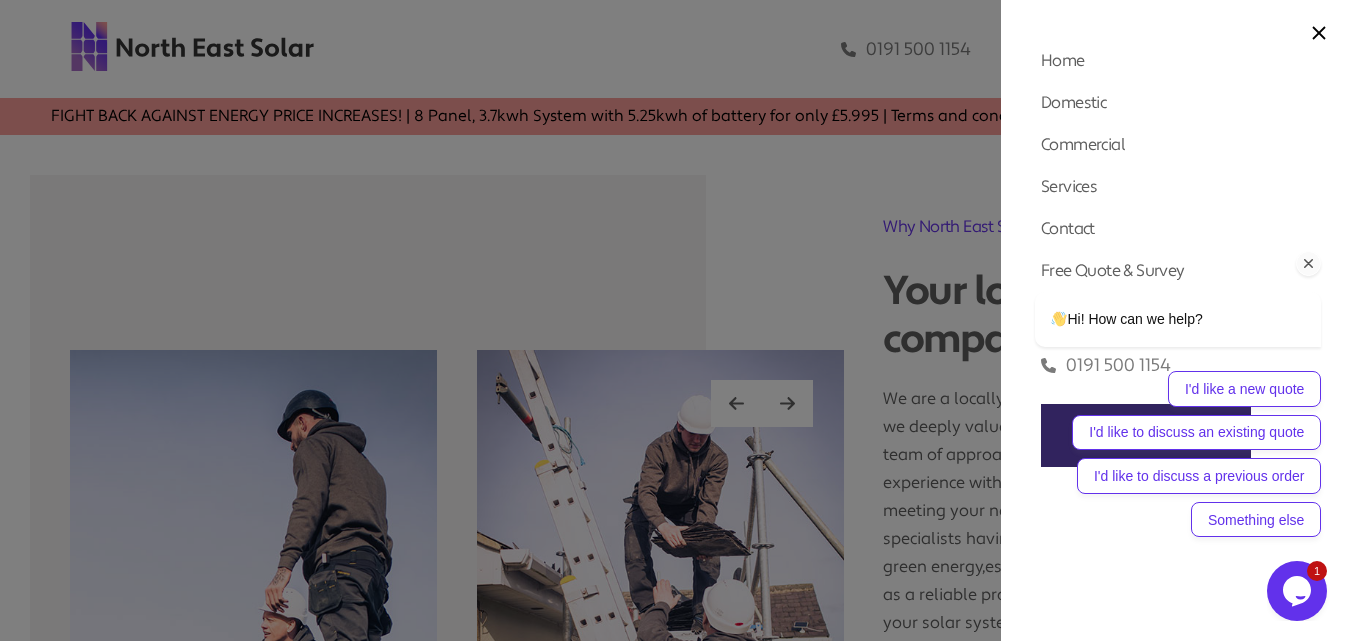 click on "Hi! How can we help? I'd like a new quote I'd like to discuss an existing quote I'd like to discuss a previous order Something else" at bounding box center [1151, 339] 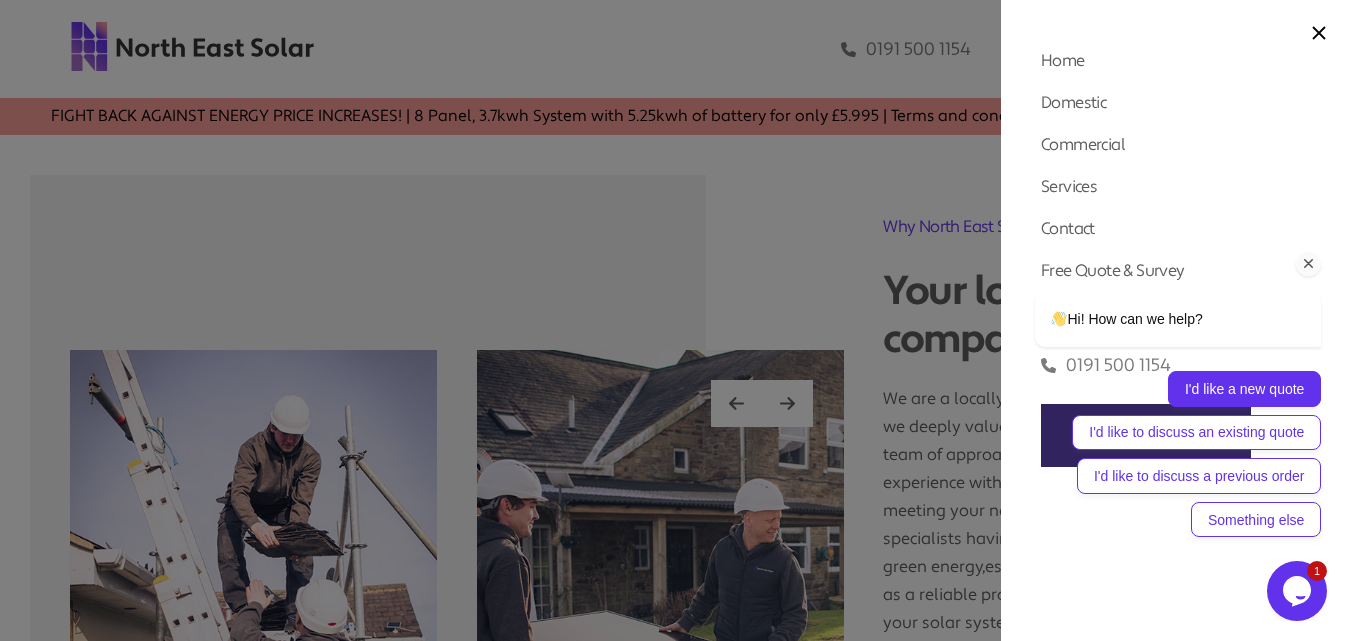 click on "I'd like a new quote" at bounding box center [1244, 389] 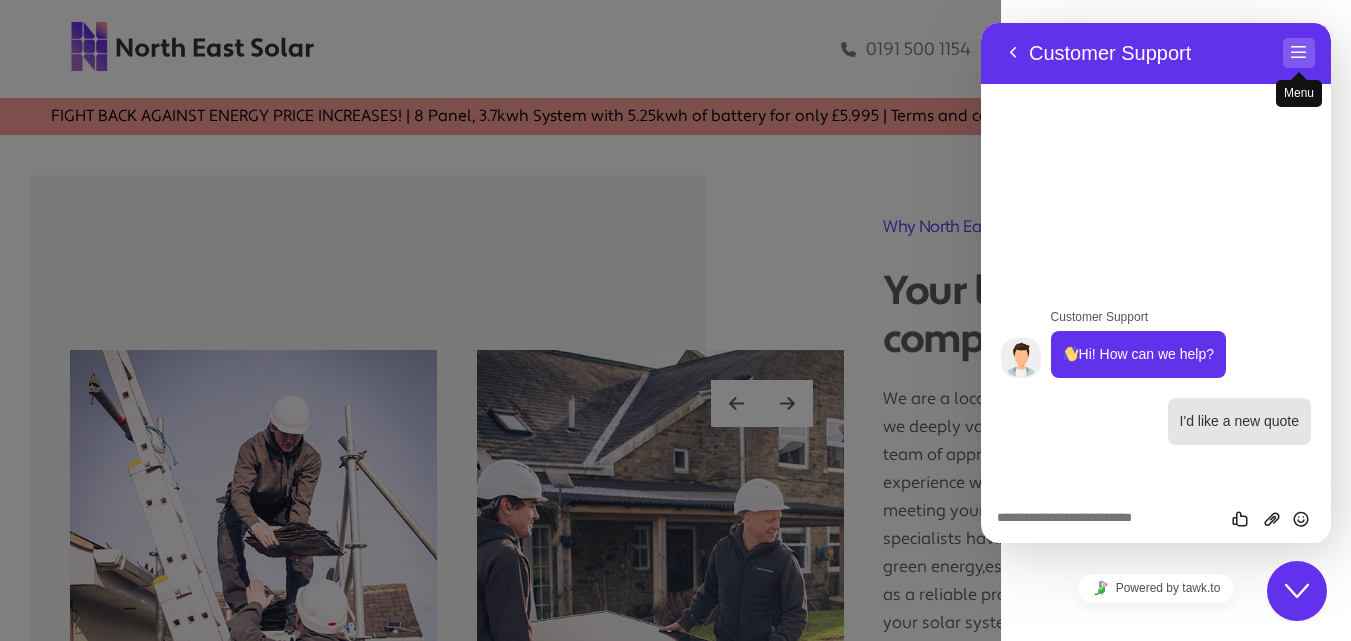 click on "Menu" at bounding box center (1299, 53) 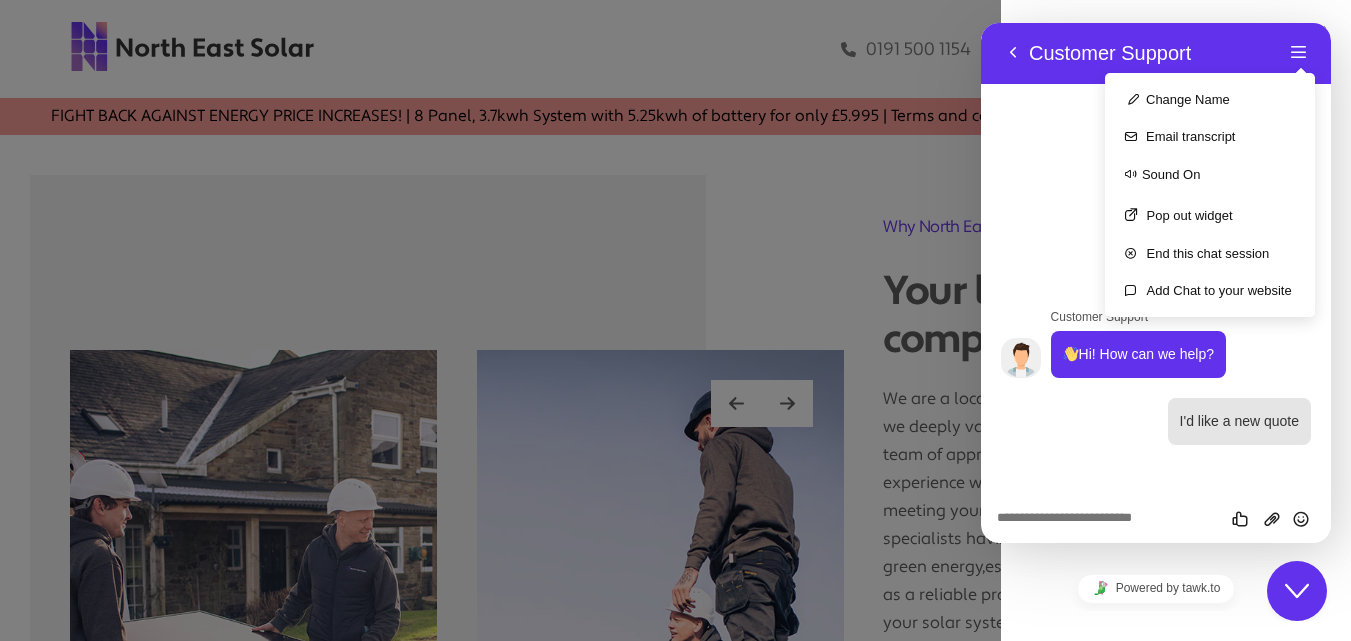 click on "Close Chat This icon closes the chat window." 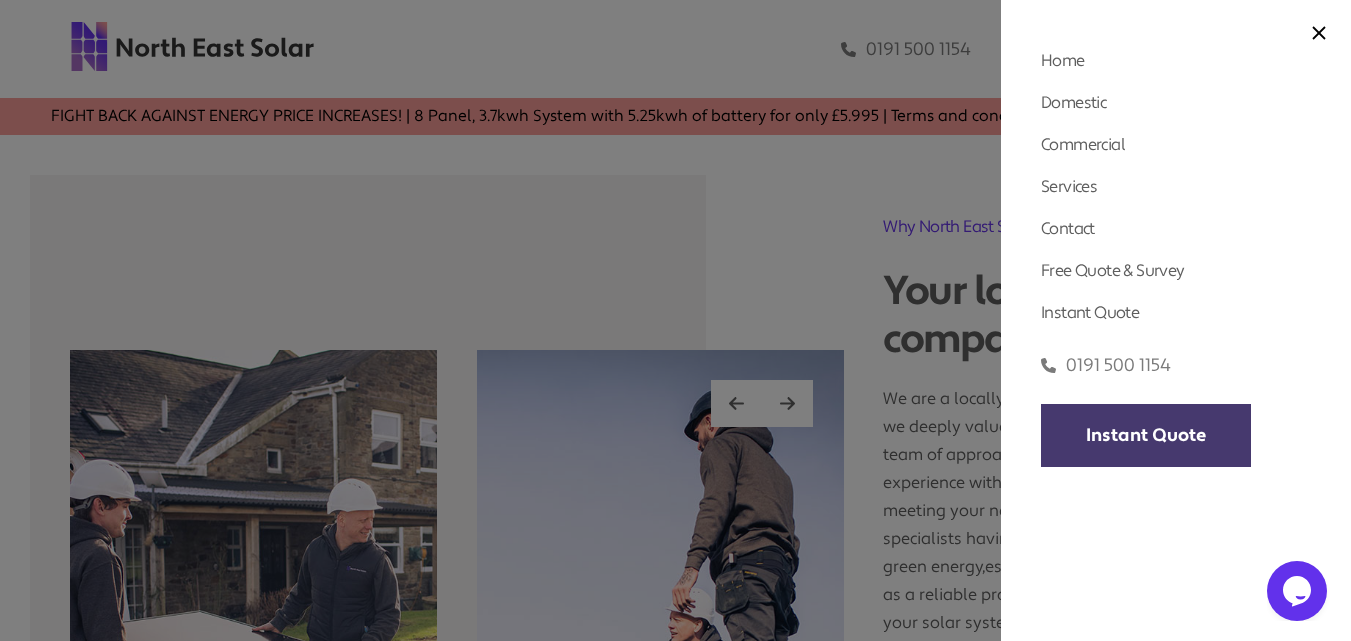 click on "Instant Quote" at bounding box center [1146, 435] 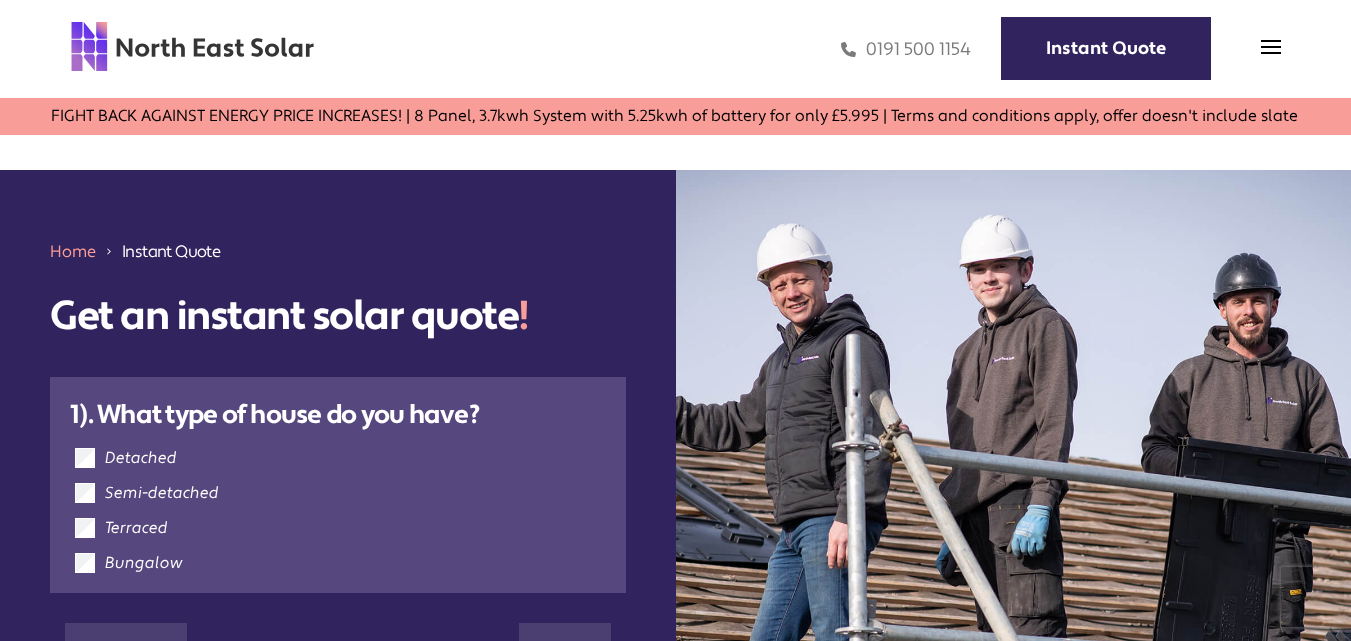 scroll, scrollTop: 200, scrollLeft: 0, axis: vertical 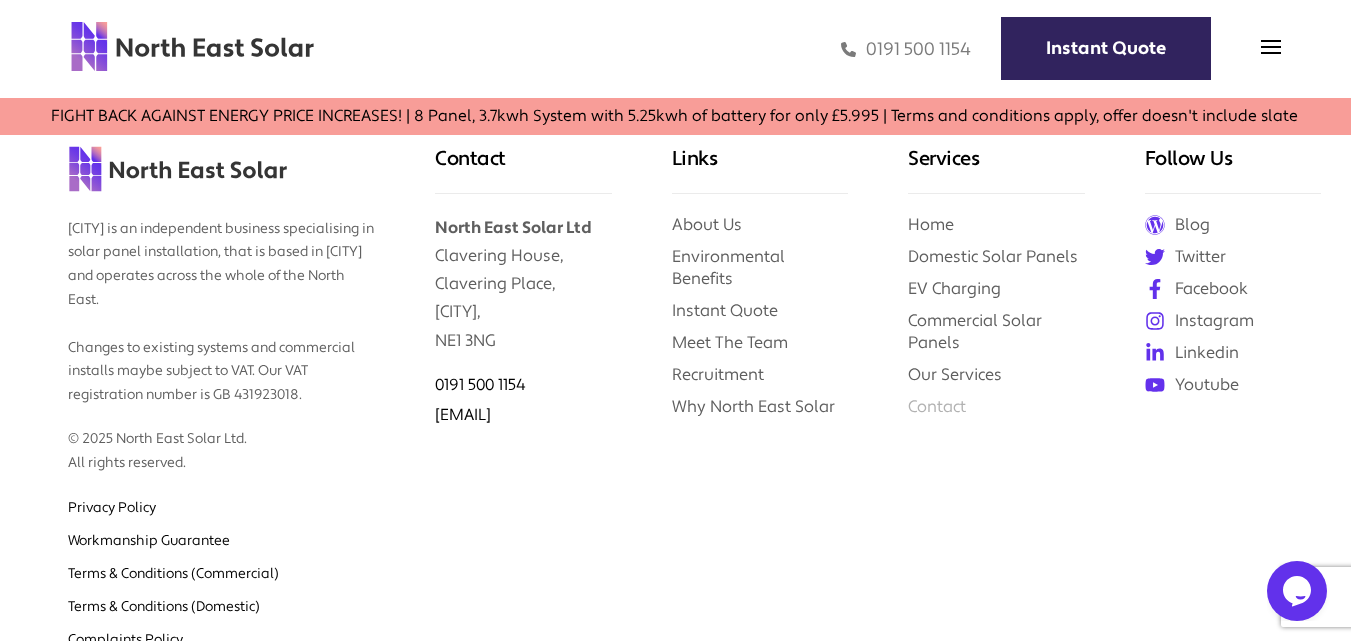 click on "Contact" at bounding box center (937, 406) 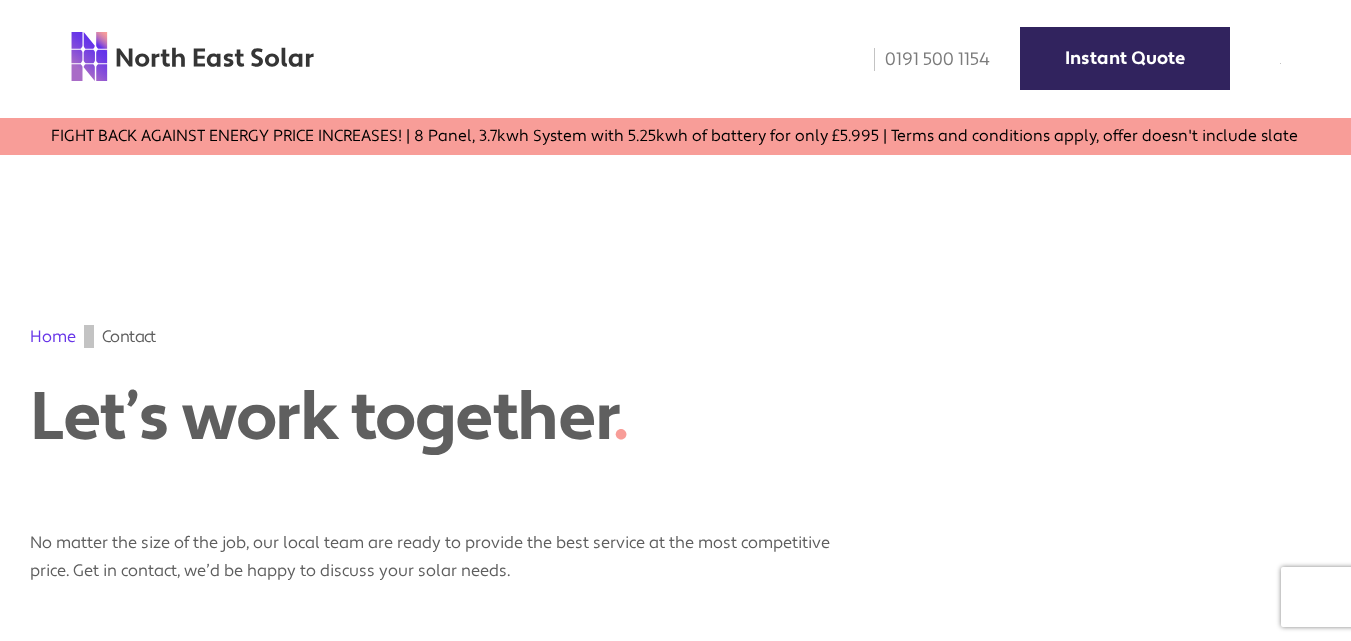 scroll, scrollTop: 0, scrollLeft: 0, axis: both 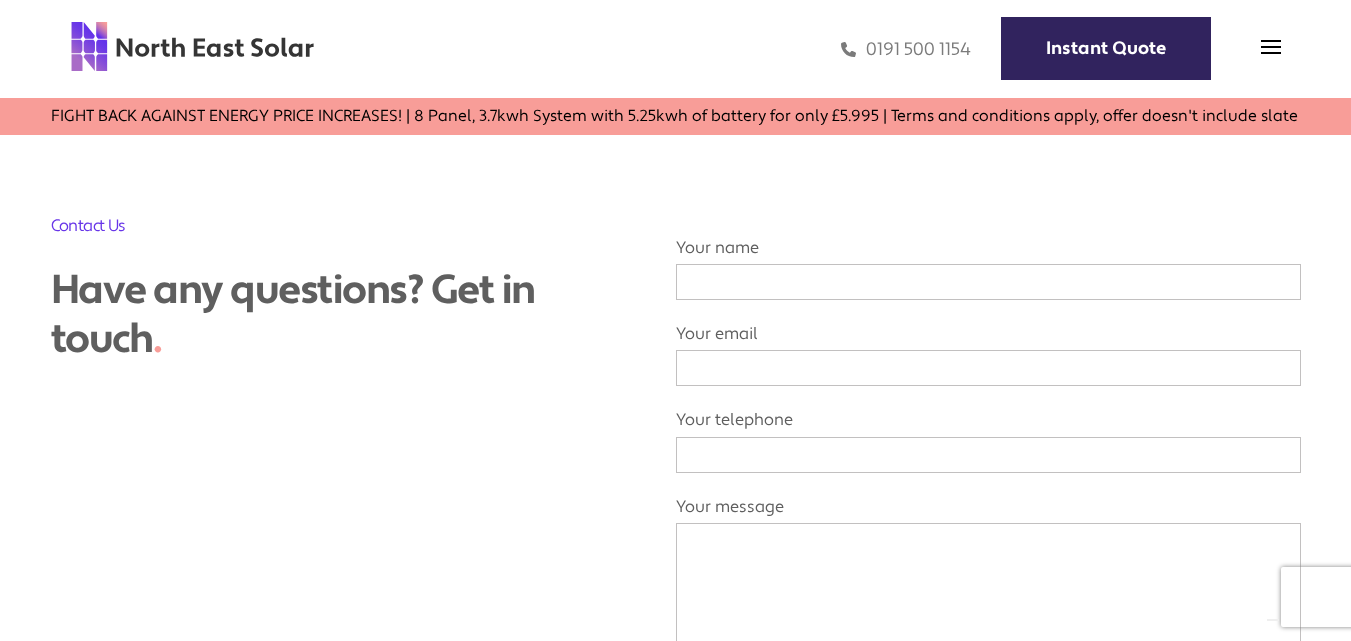 click on "Your name" at bounding box center [988, 282] 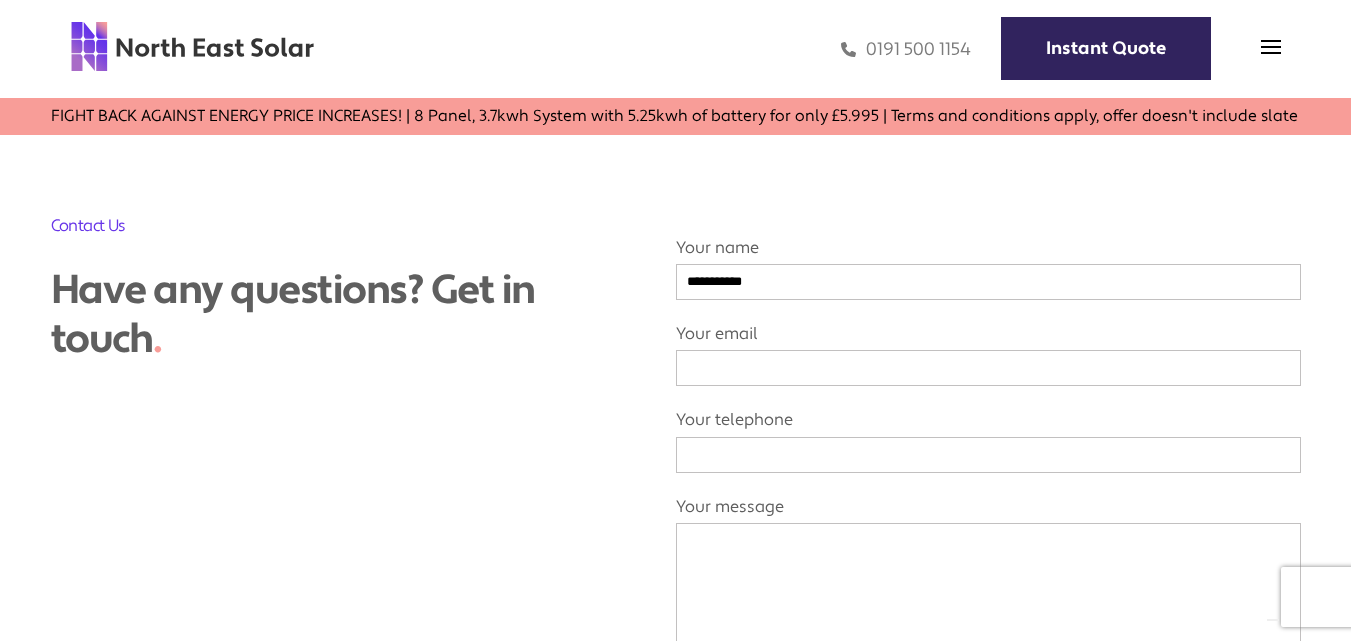 type on "**********" 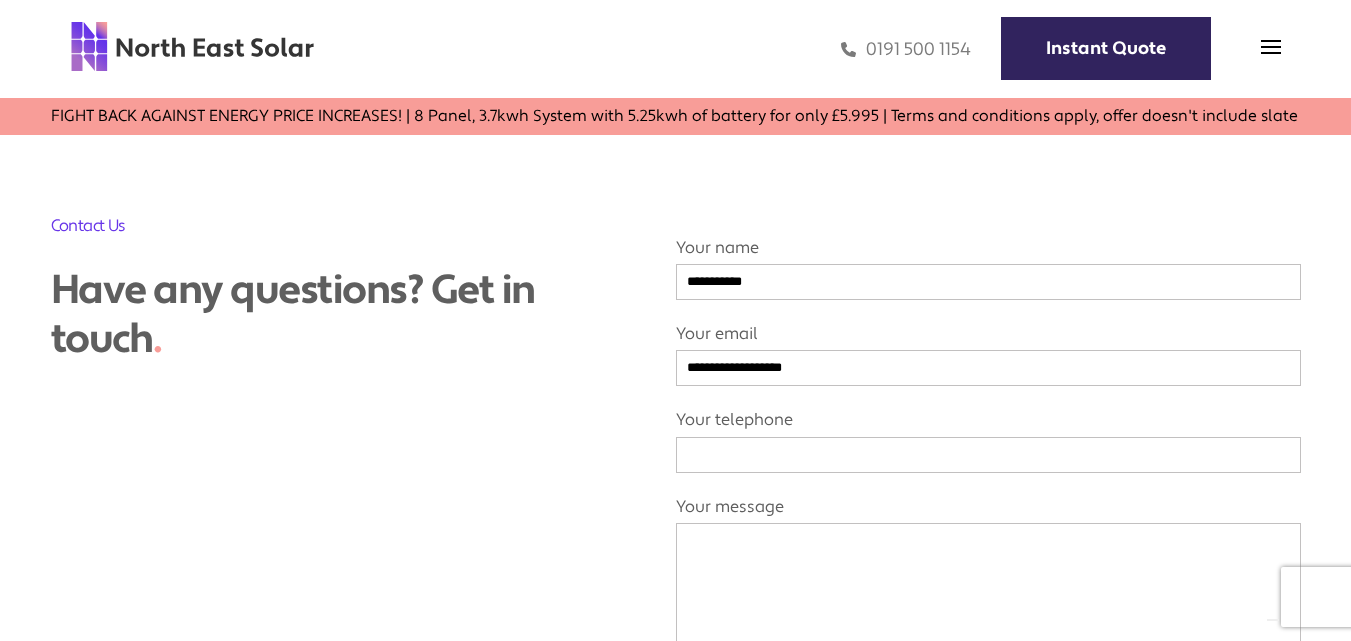 type on "**********" 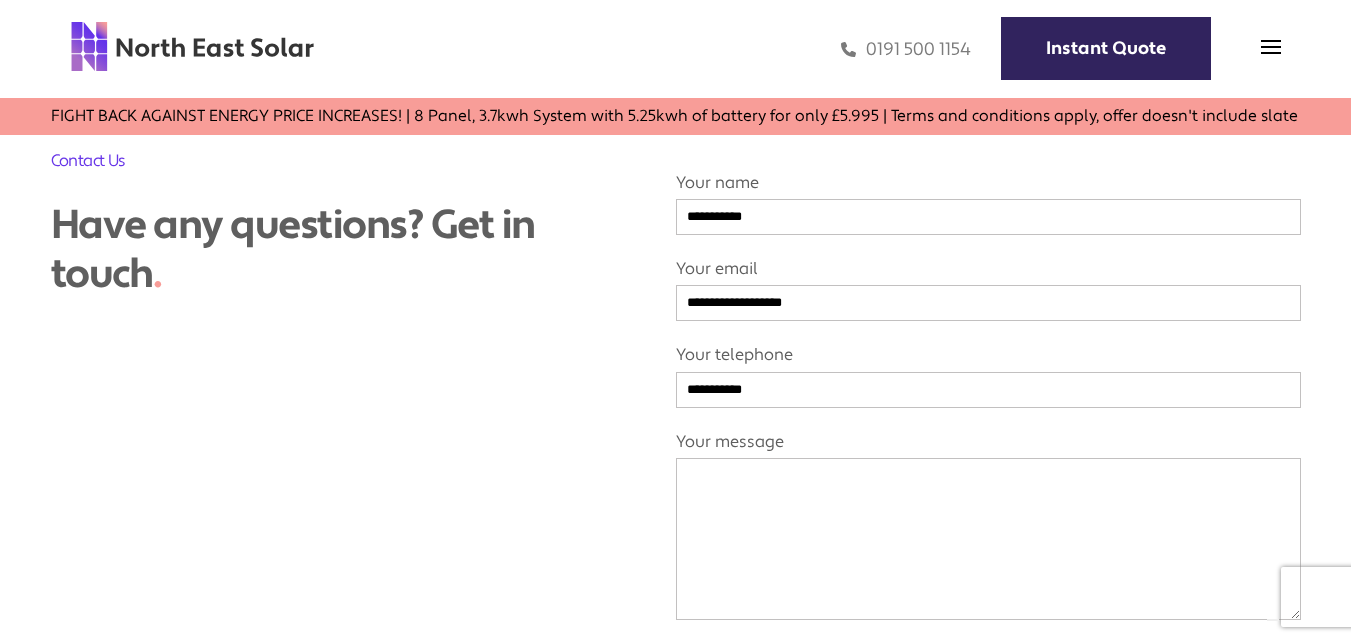 scroll, scrollTop: 1200, scrollLeft: 0, axis: vertical 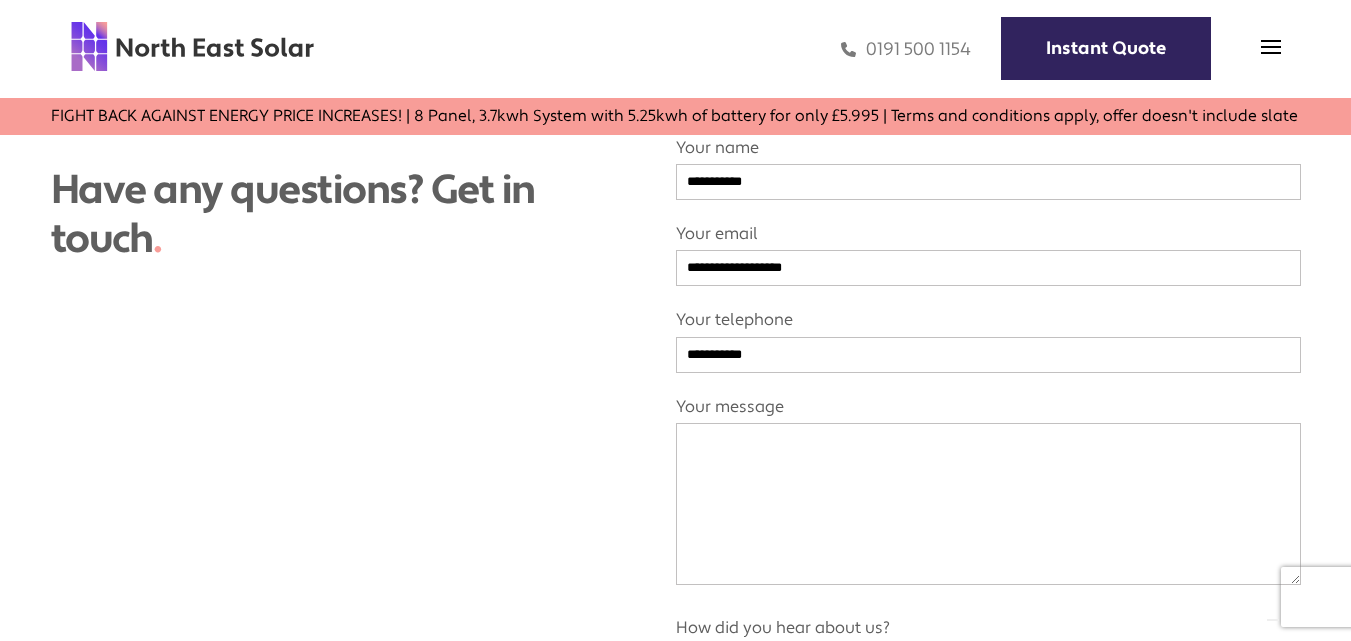 click on "Your message" at bounding box center [988, 504] 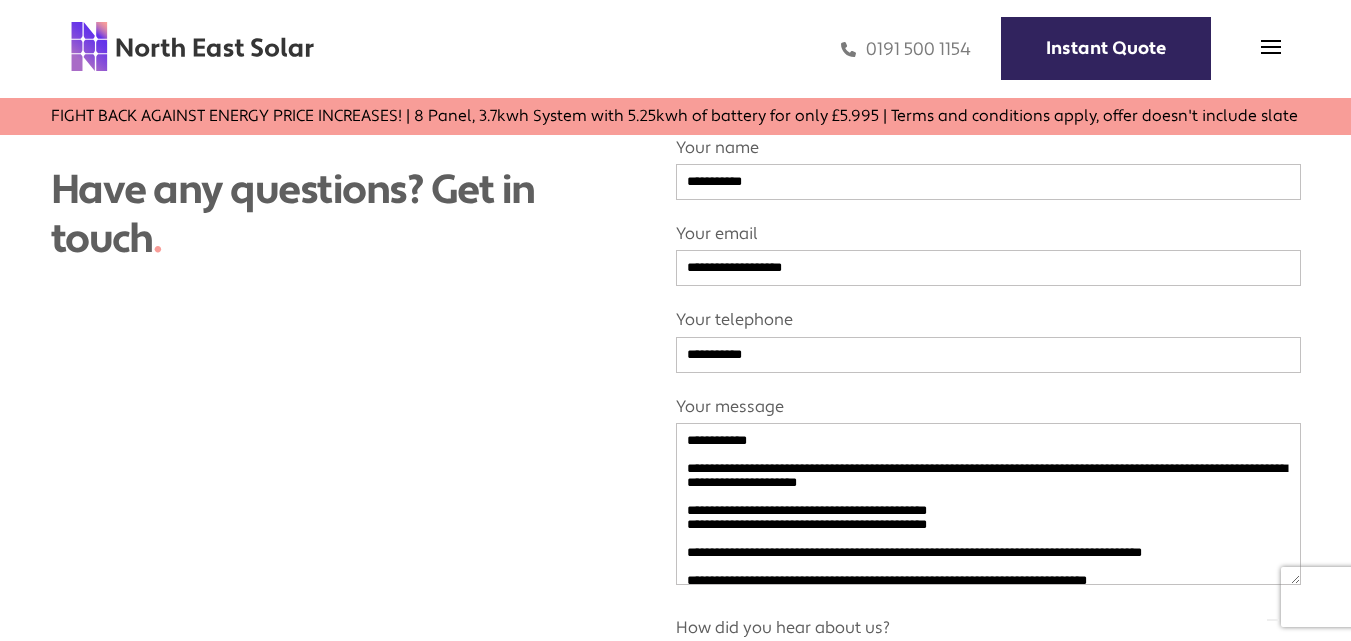 scroll, scrollTop: 76, scrollLeft: 0, axis: vertical 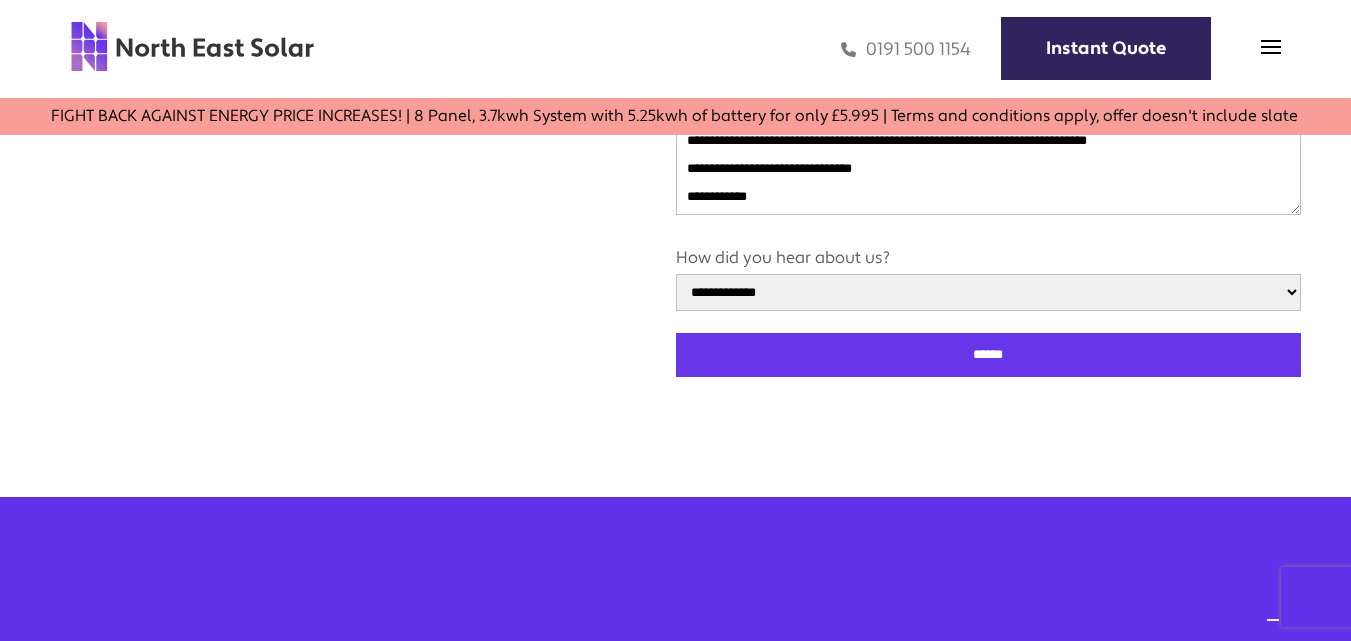 type on "**********" 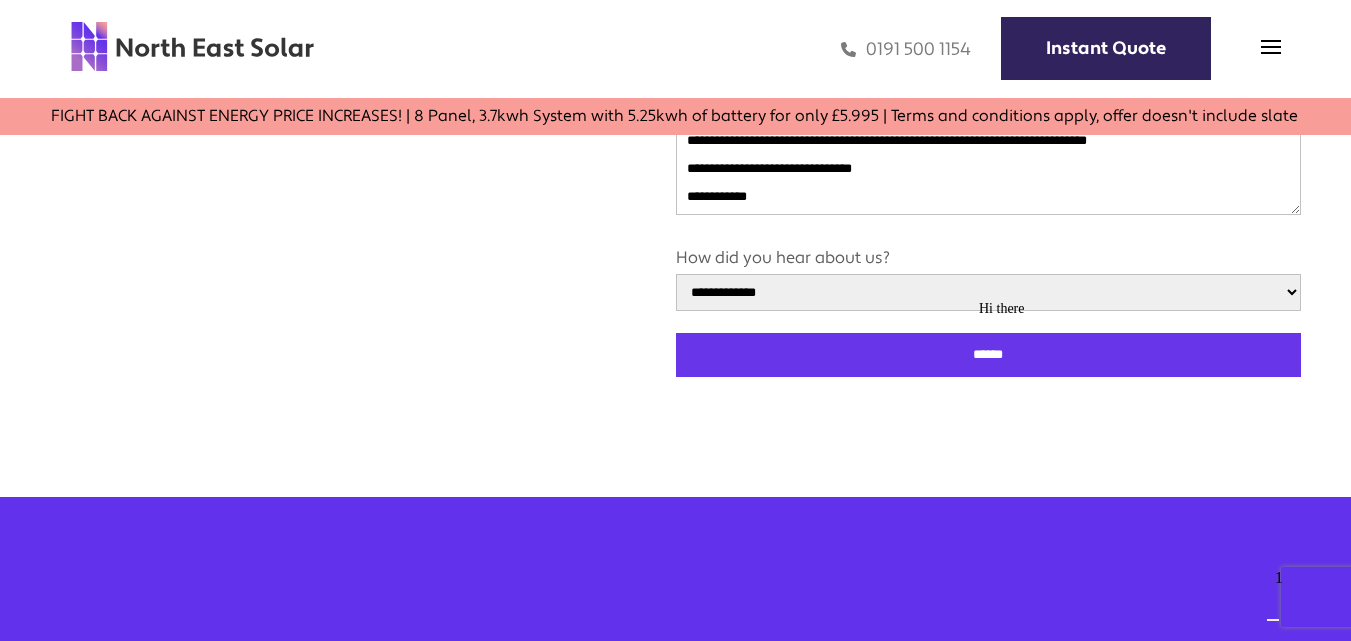 select on "******" 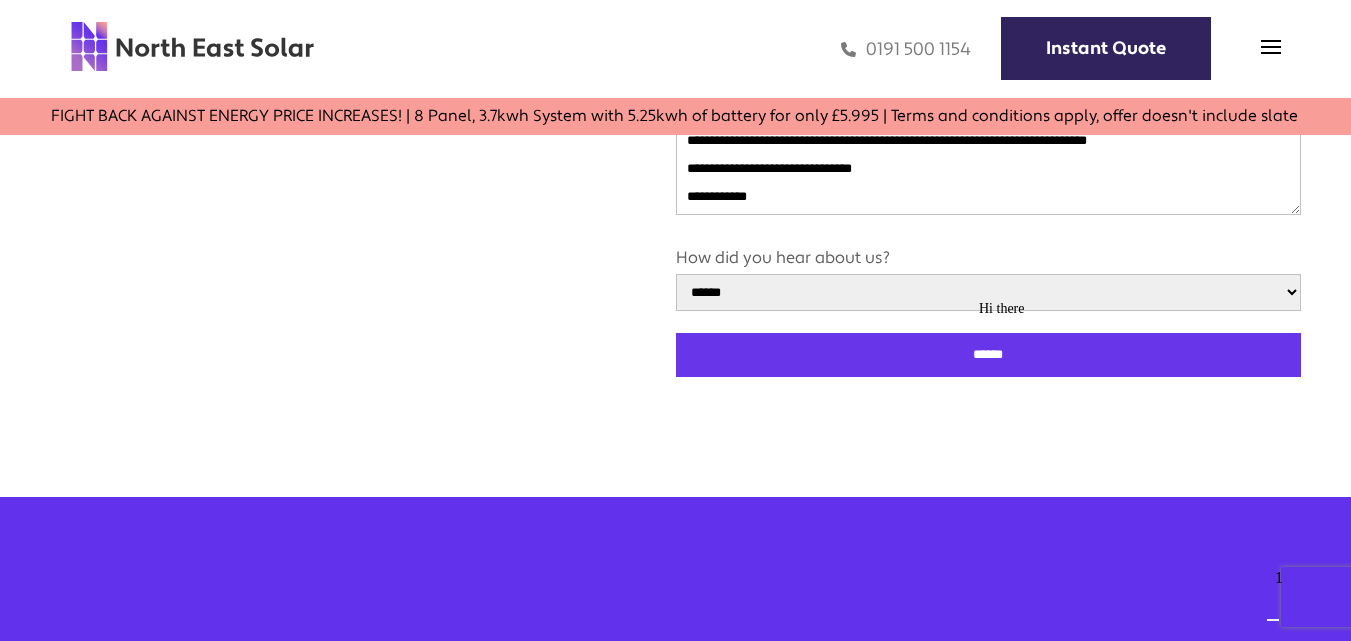 click on "**********" at bounding box center (988, 292) 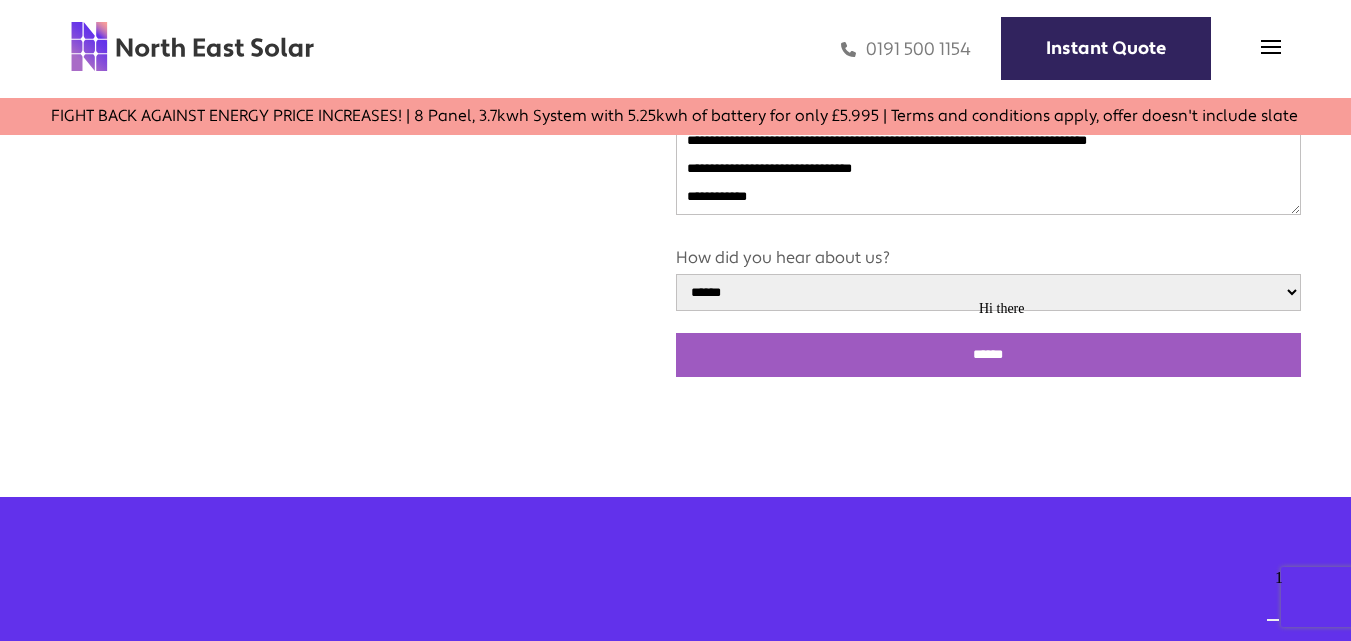 click on "******" at bounding box center (988, 355) 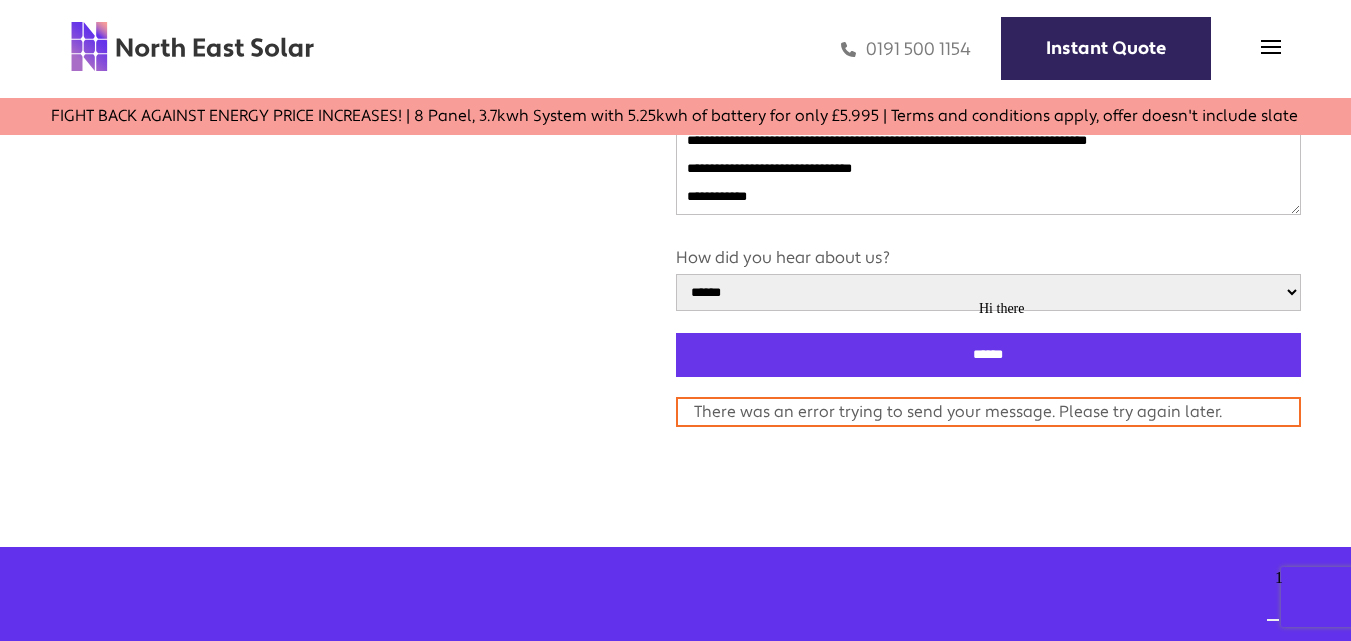 click on "Hi there" at bounding box center [1159, 309] 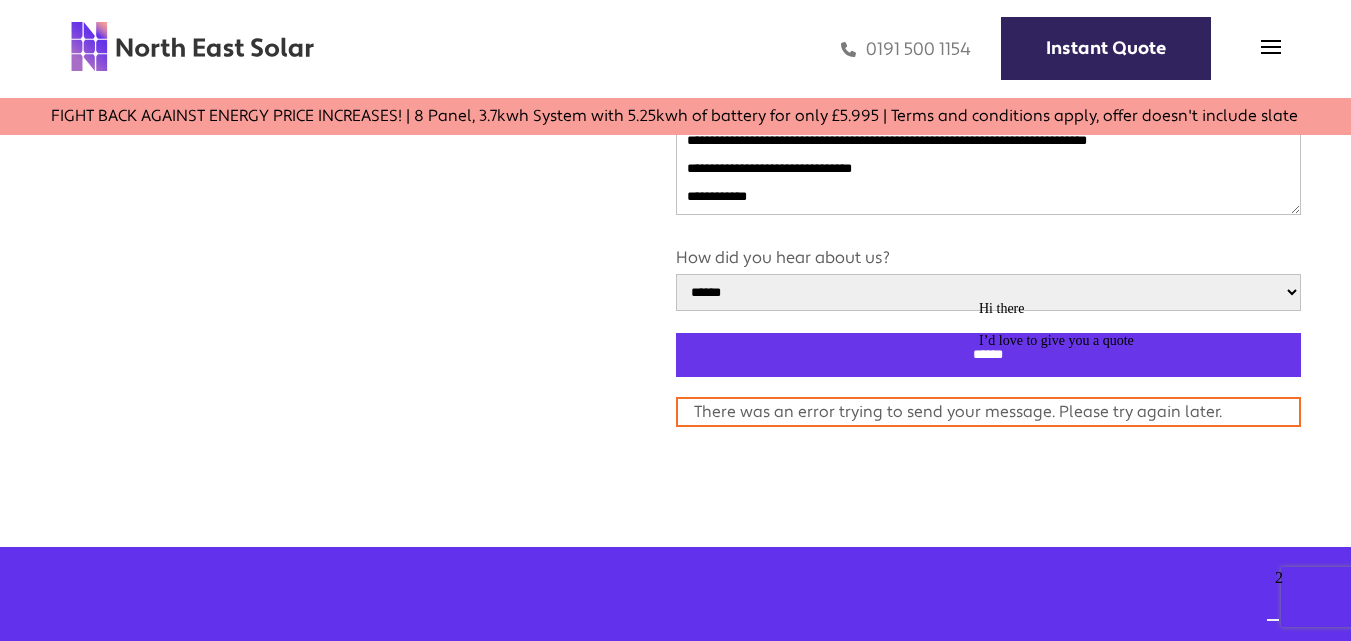 click on "Hi there I’d love to give you a quote" at bounding box center (1159, 325) 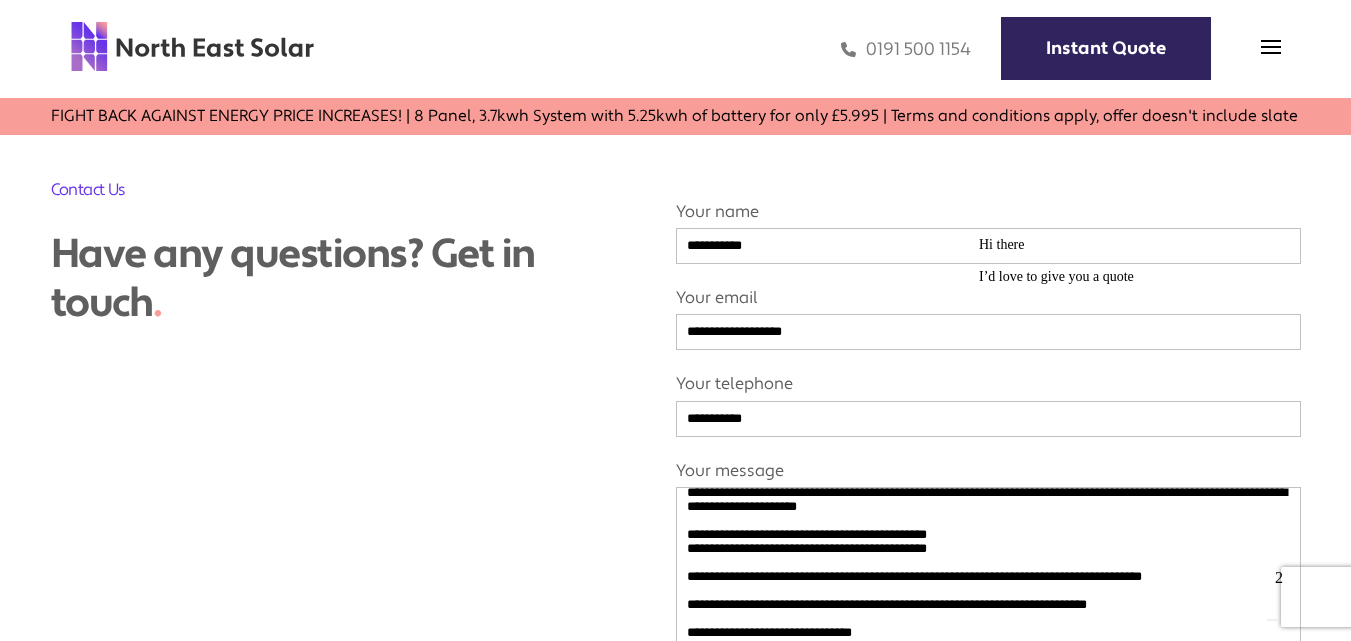scroll, scrollTop: 1100, scrollLeft: 0, axis: vertical 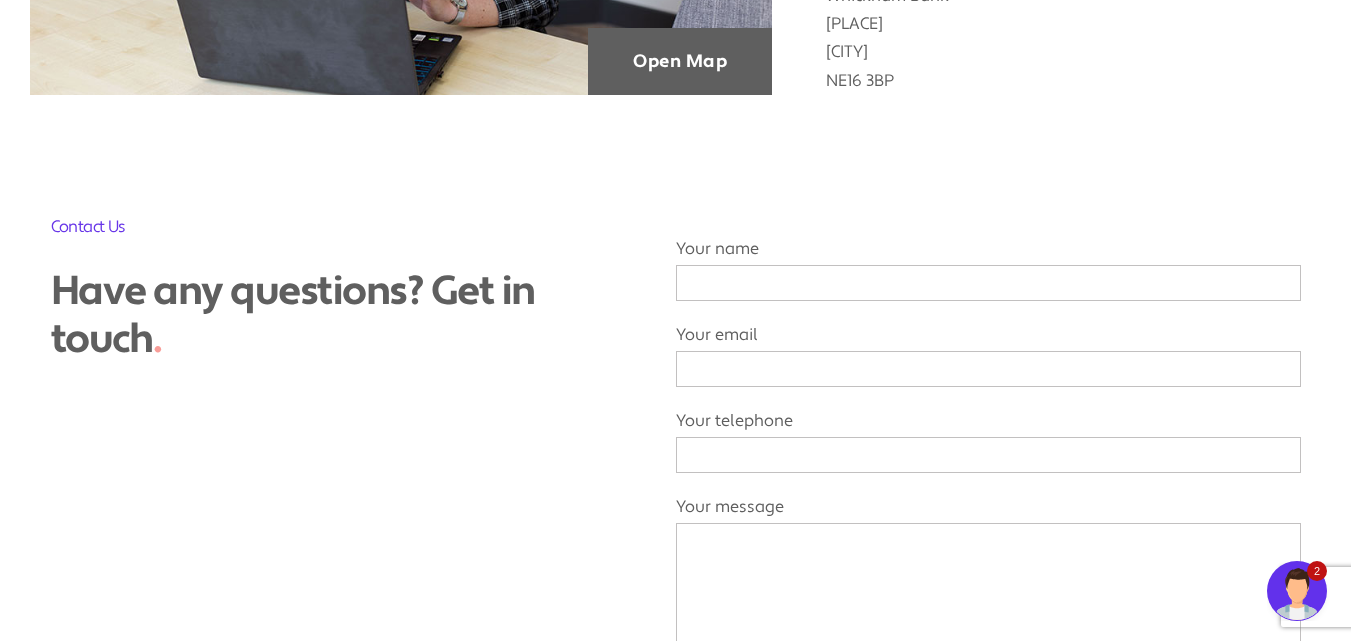 click on "Your name" at bounding box center (988, 283) 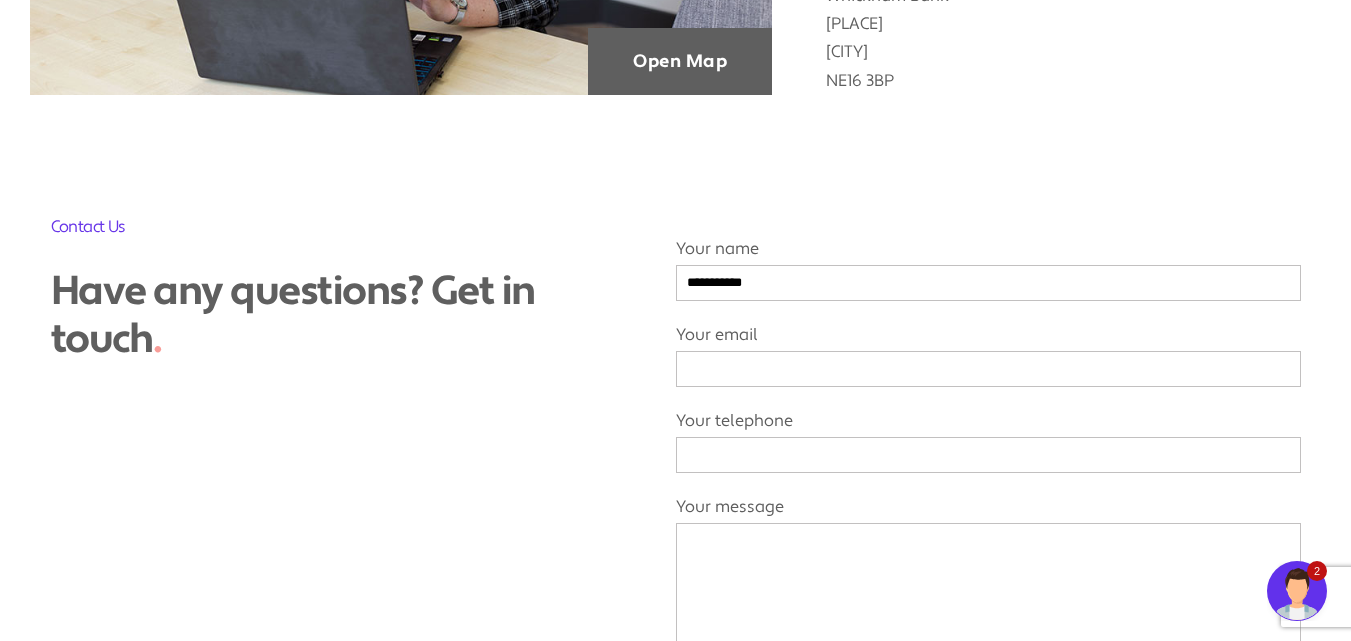 type on "**********" 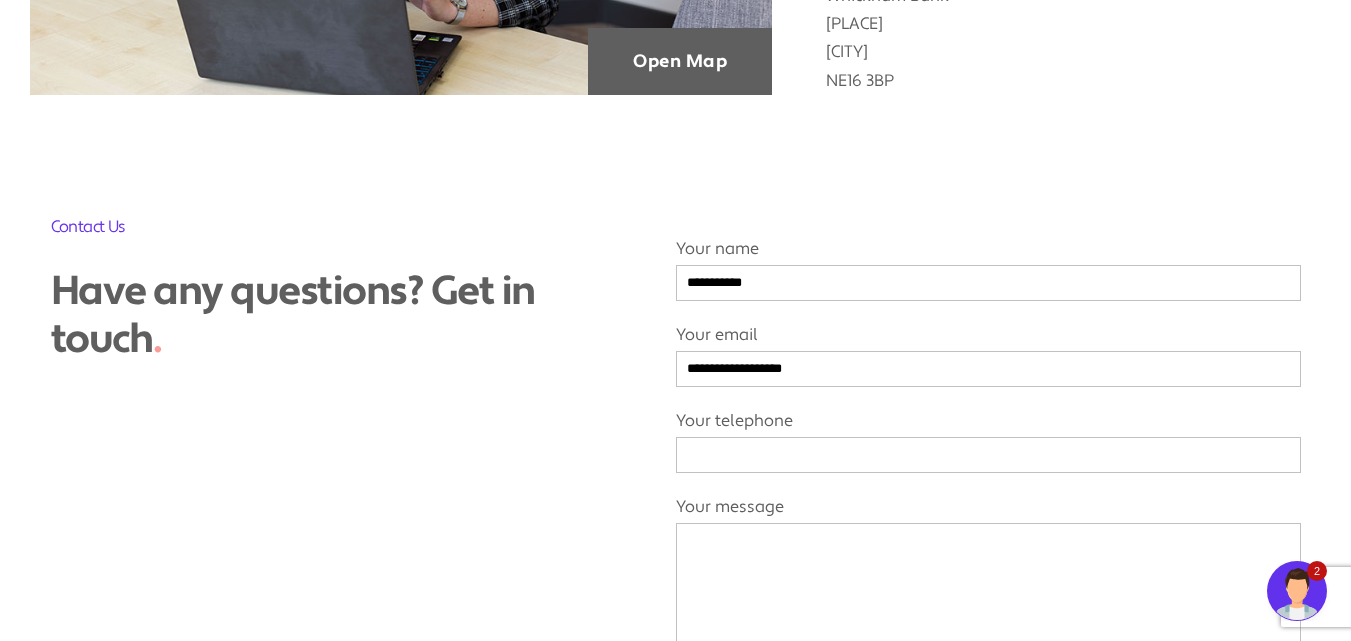 type on "**********" 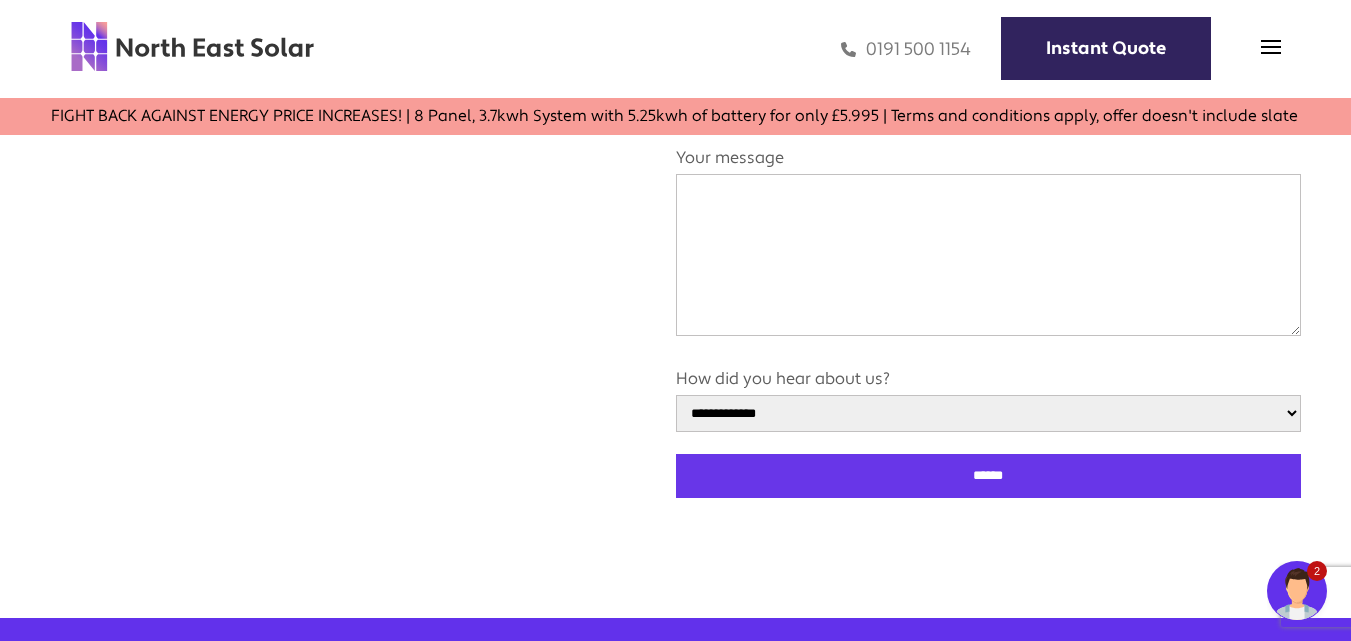 scroll, scrollTop: 1485, scrollLeft: 0, axis: vertical 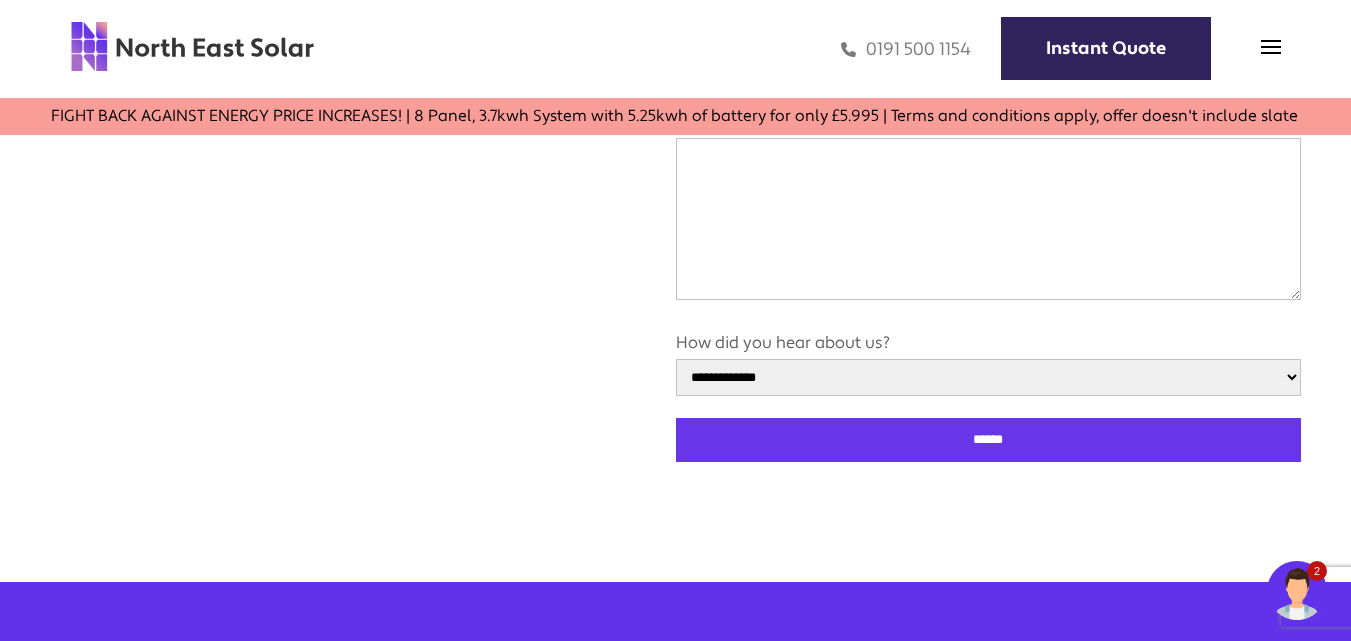 click on "Your message" at bounding box center [988, 219] 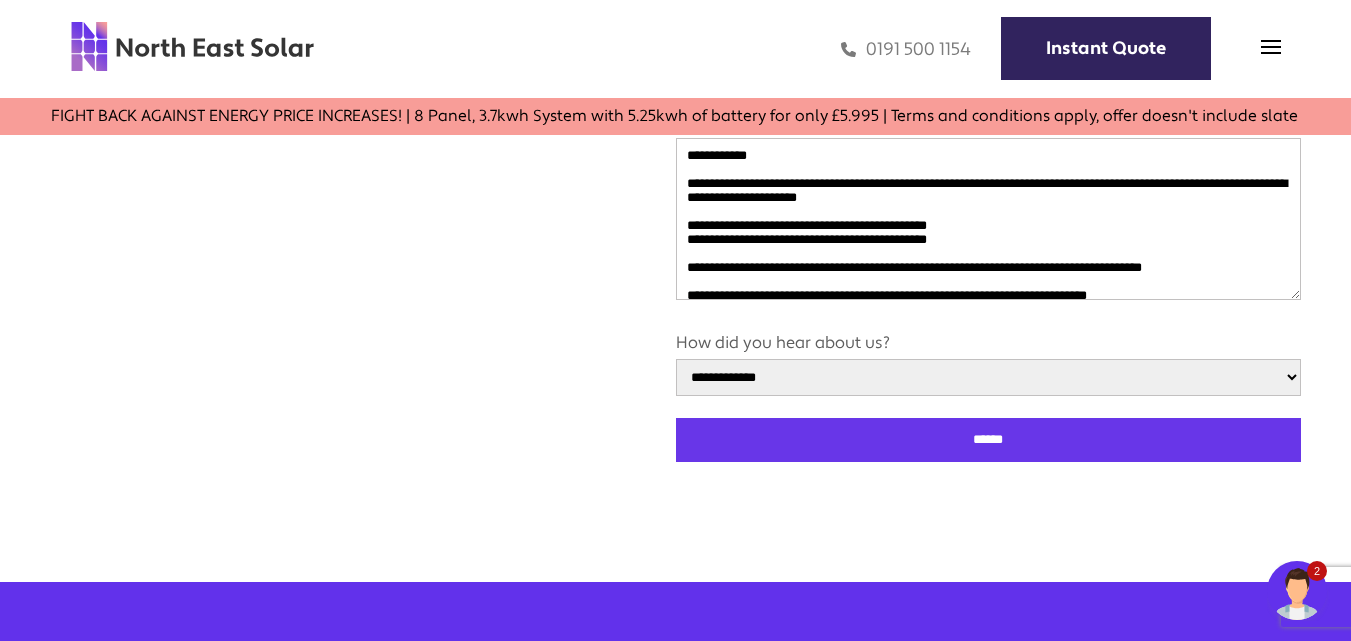 scroll, scrollTop: 76, scrollLeft: 0, axis: vertical 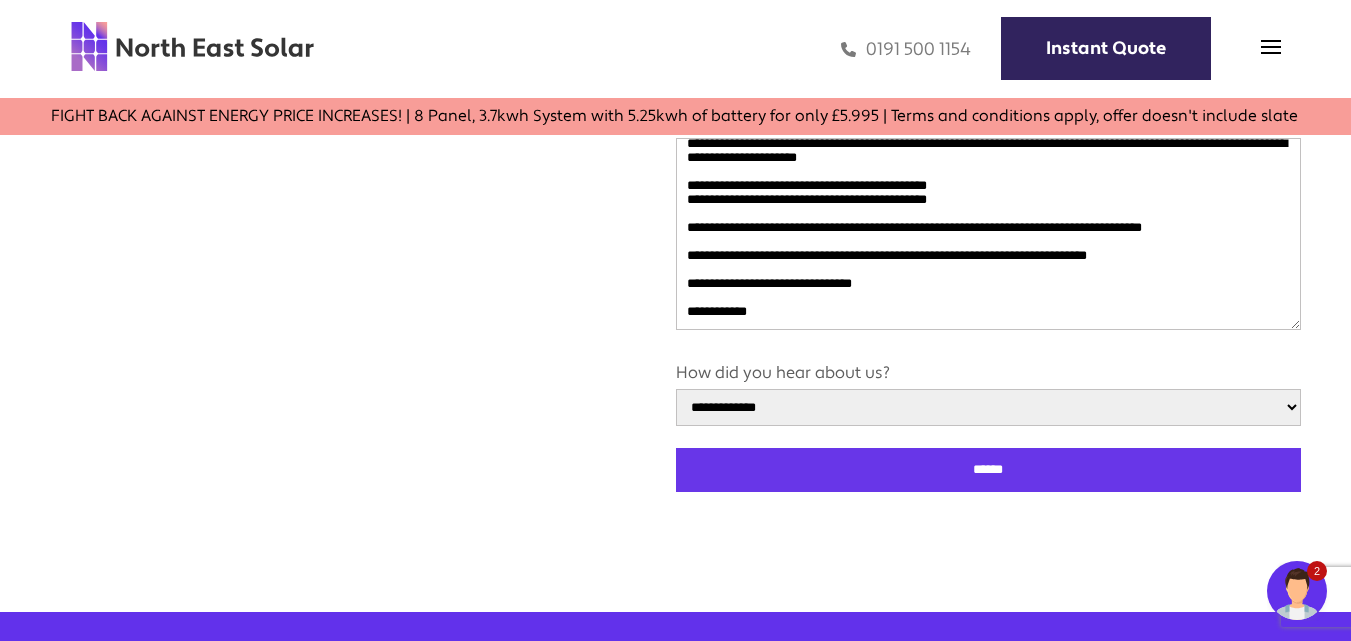 type on "**********" 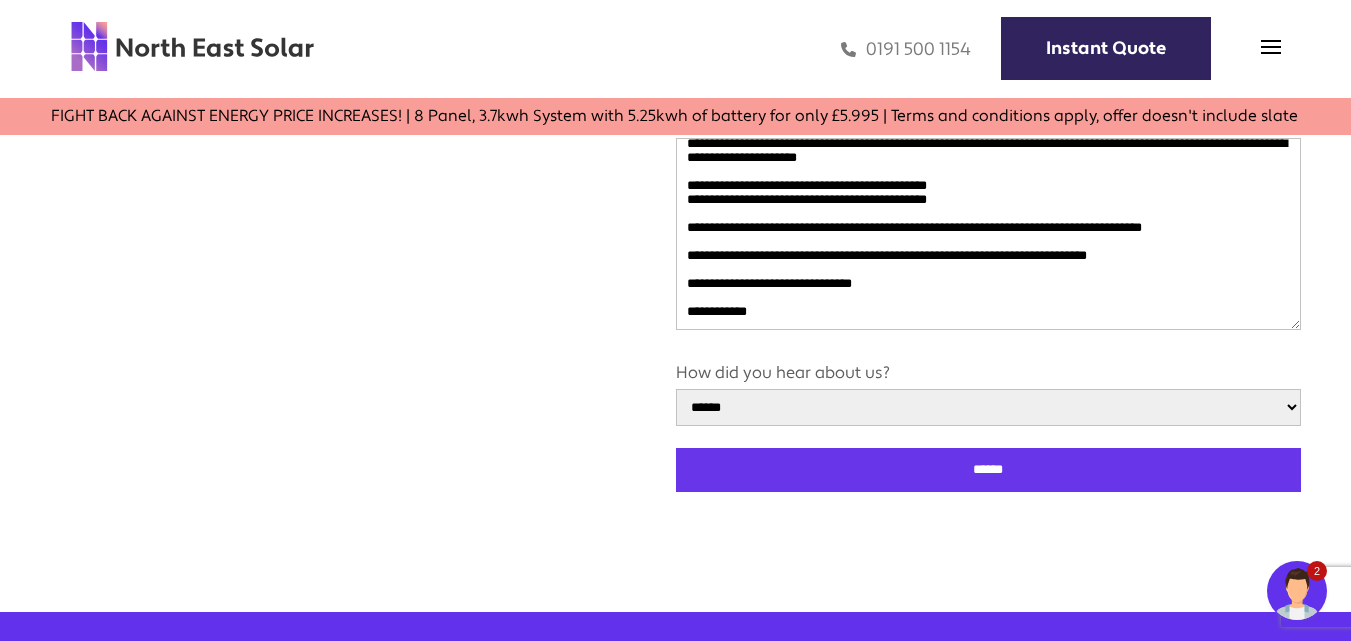 click on "**********" at bounding box center [988, 407] 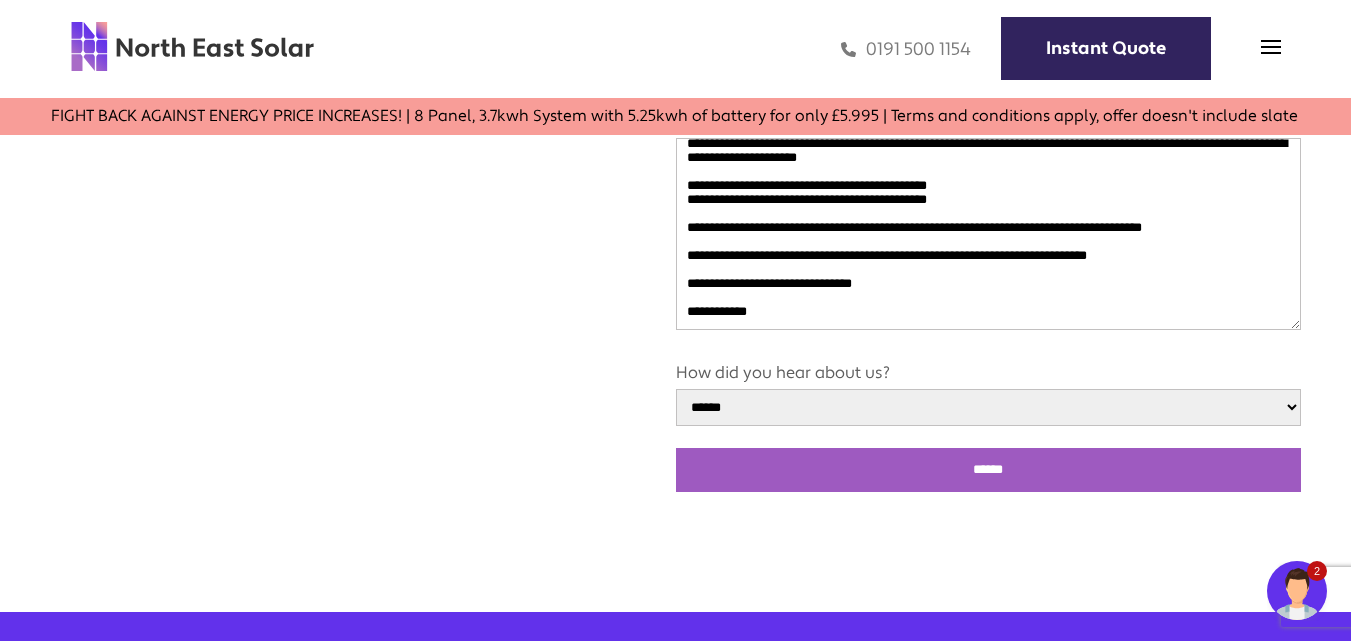 click on "******" at bounding box center (988, 470) 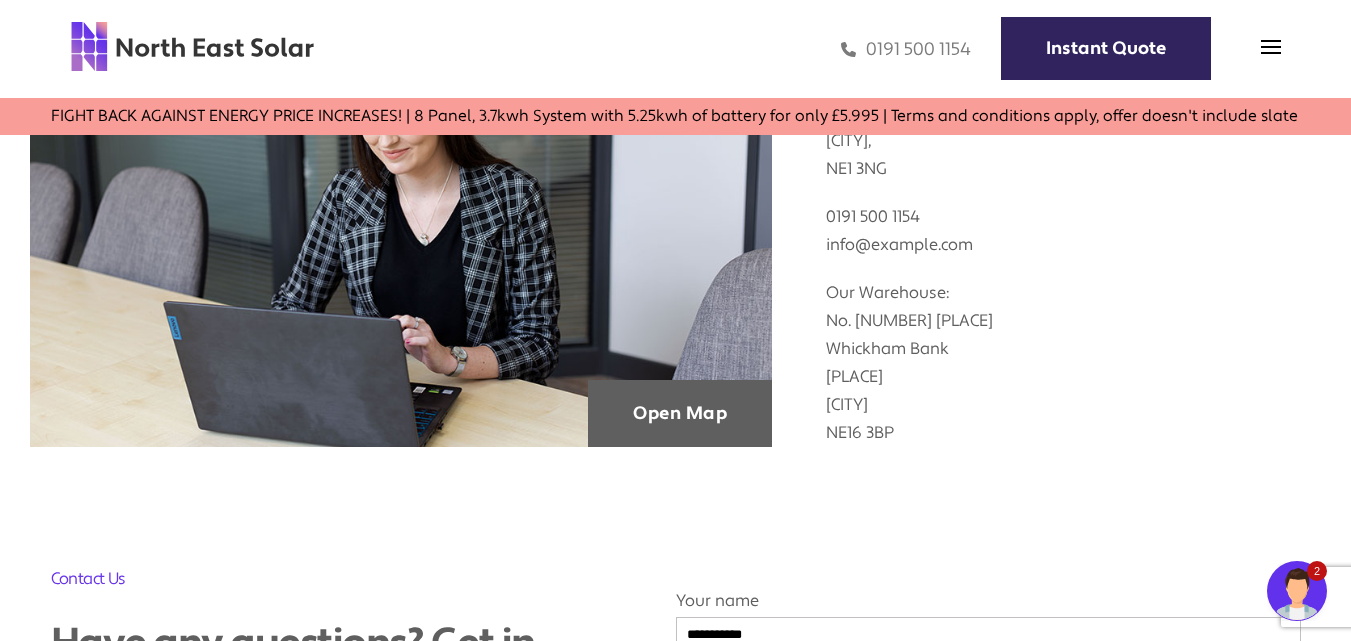 scroll, scrollTop: 685, scrollLeft: 0, axis: vertical 